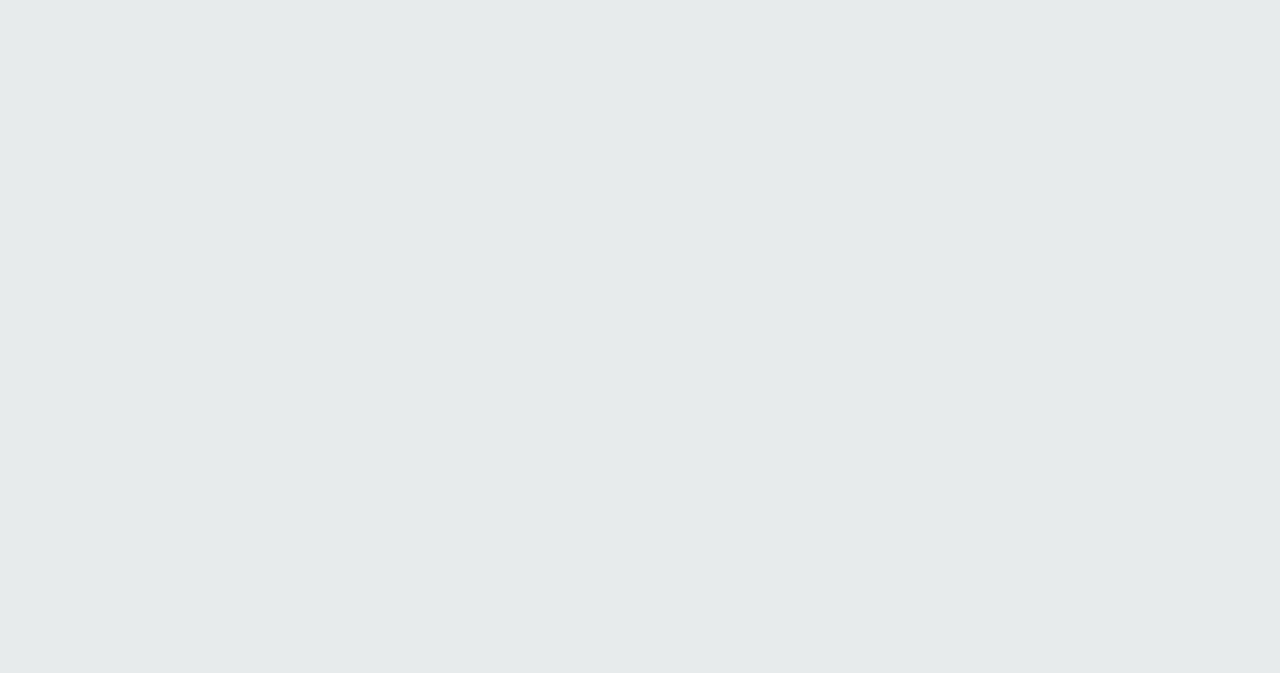 scroll, scrollTop: 0, scrollLeft: 0, axis: both 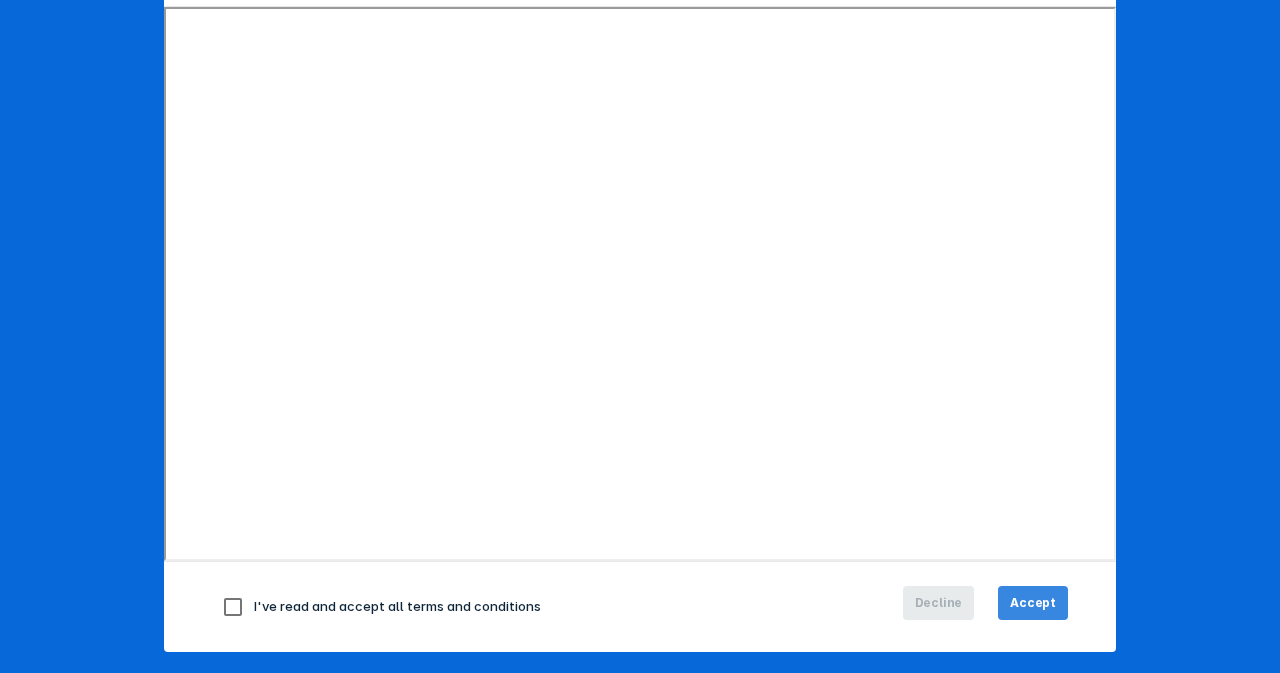 click on "Accept" at bounding box center [1033, 603] 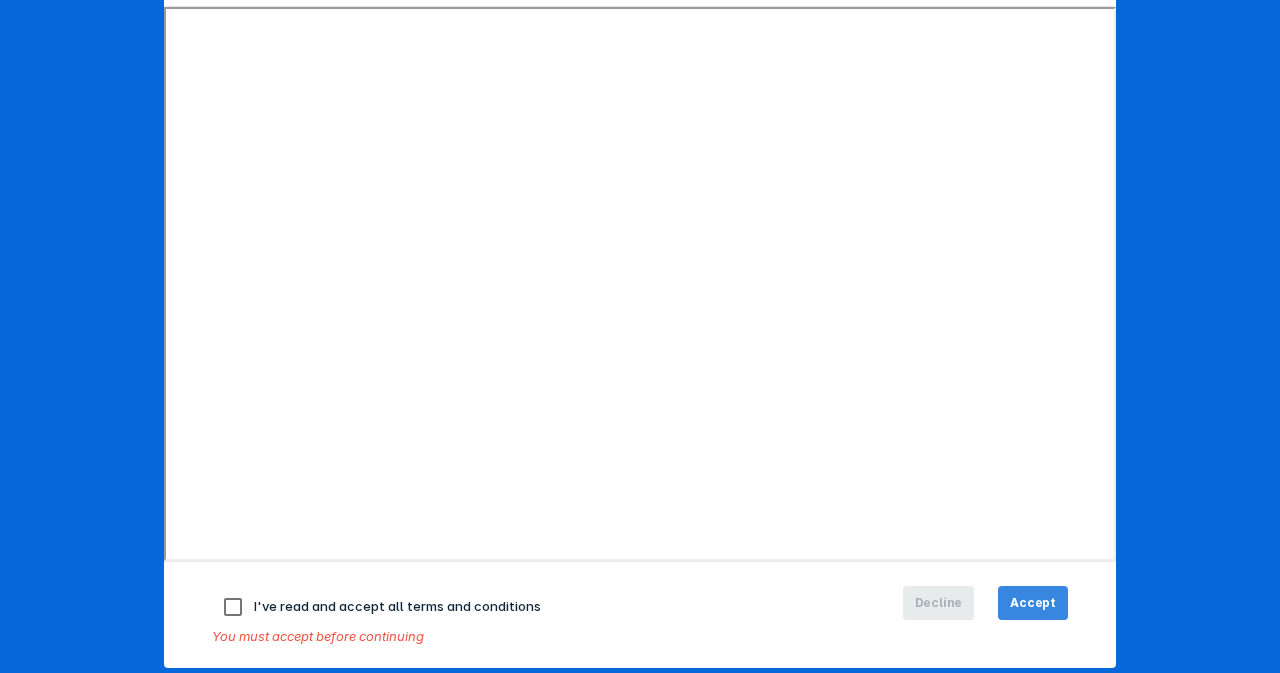 click on "Accept" at bounding box center (1033, 603) 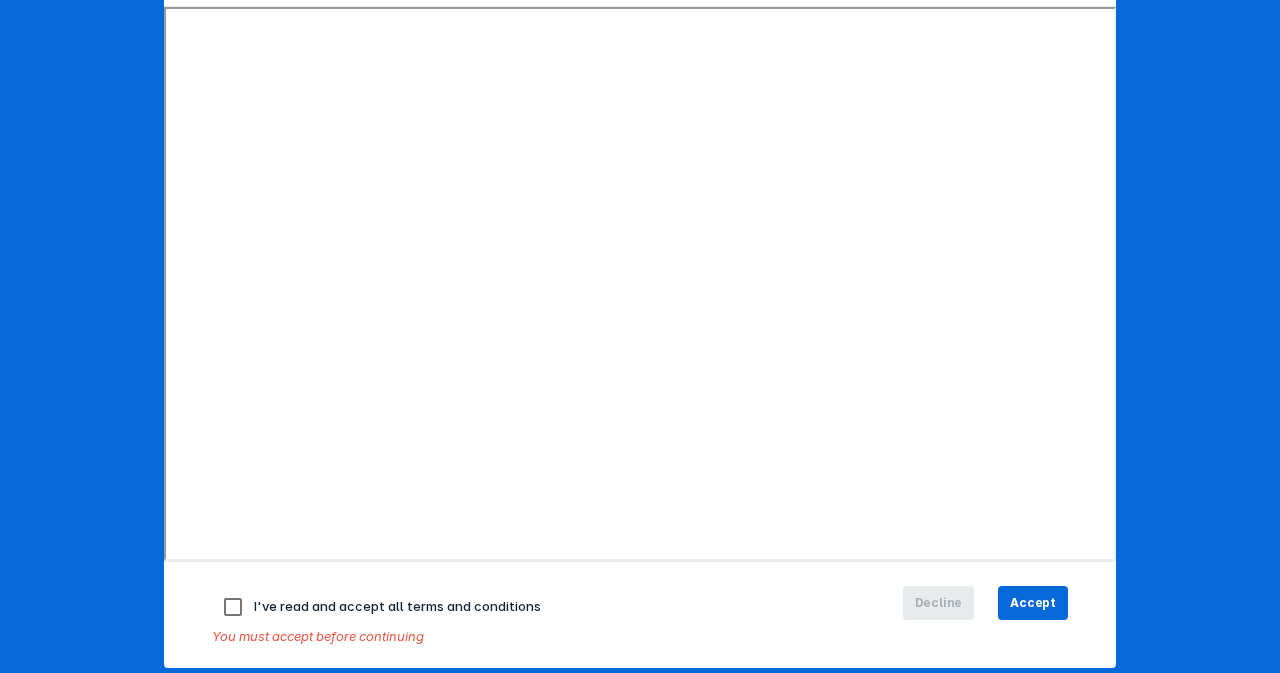 click at bounding box center (233, 607) 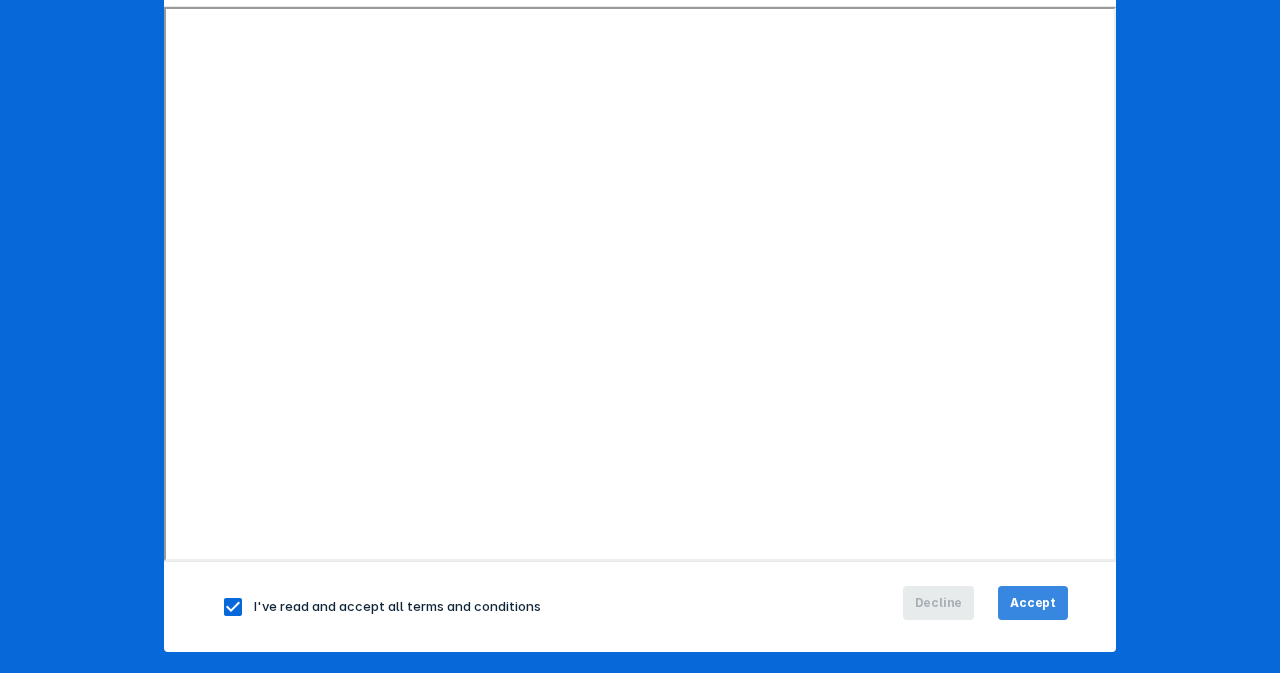click on "Accept" at bounding box center [1033, 603] 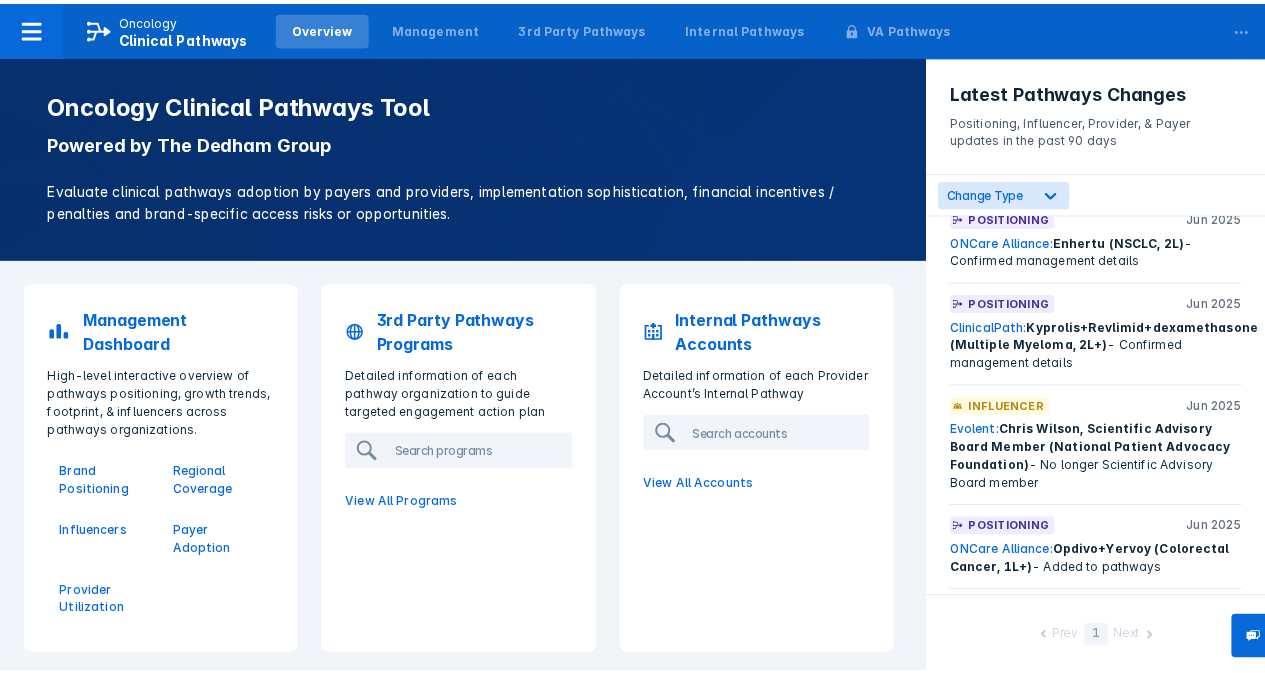scroll, scrollTop: 424, scrollLeft: 0, axis: vertical 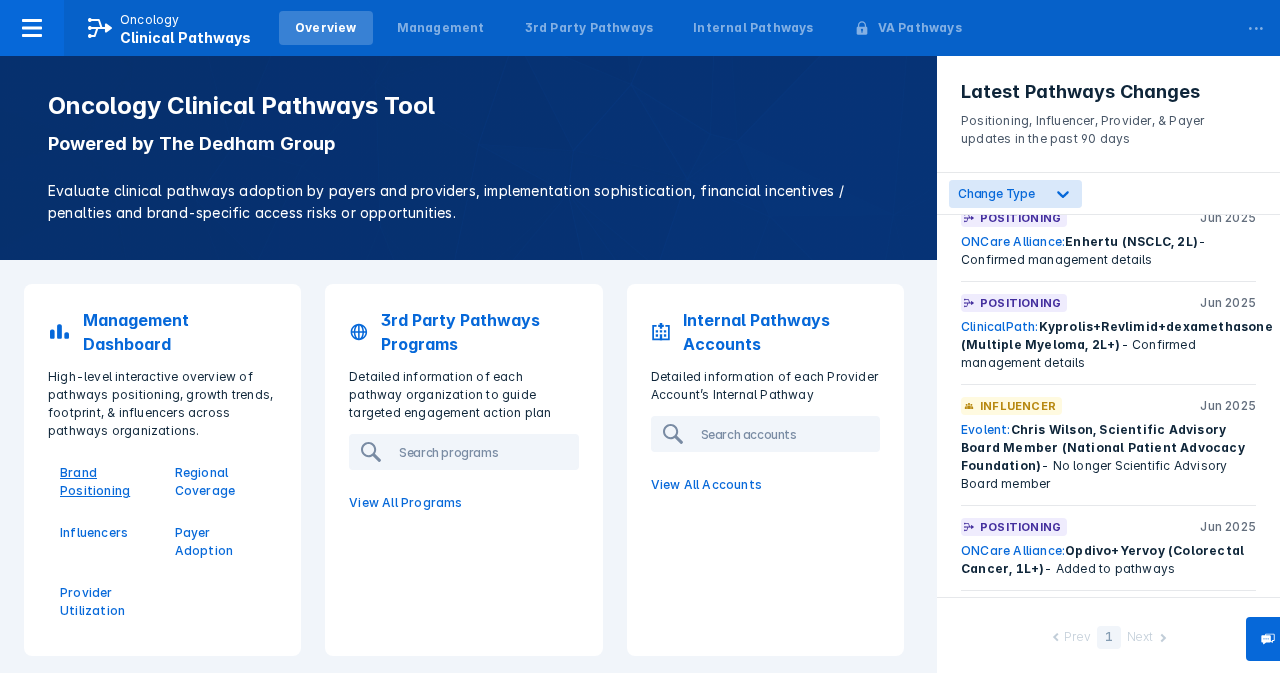 click on "Brand Positioning" at bounding box center [105, 482] 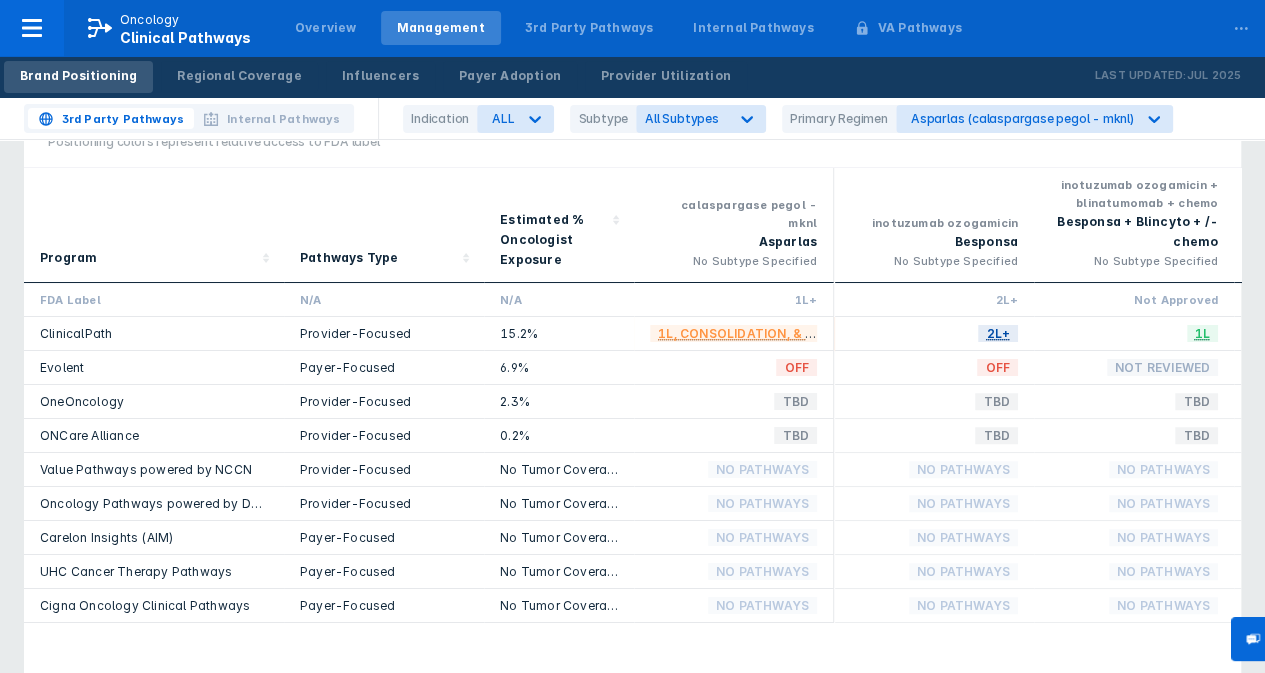 scroll, scrollTop: 86, scrollLeft: 0, axis: vertical 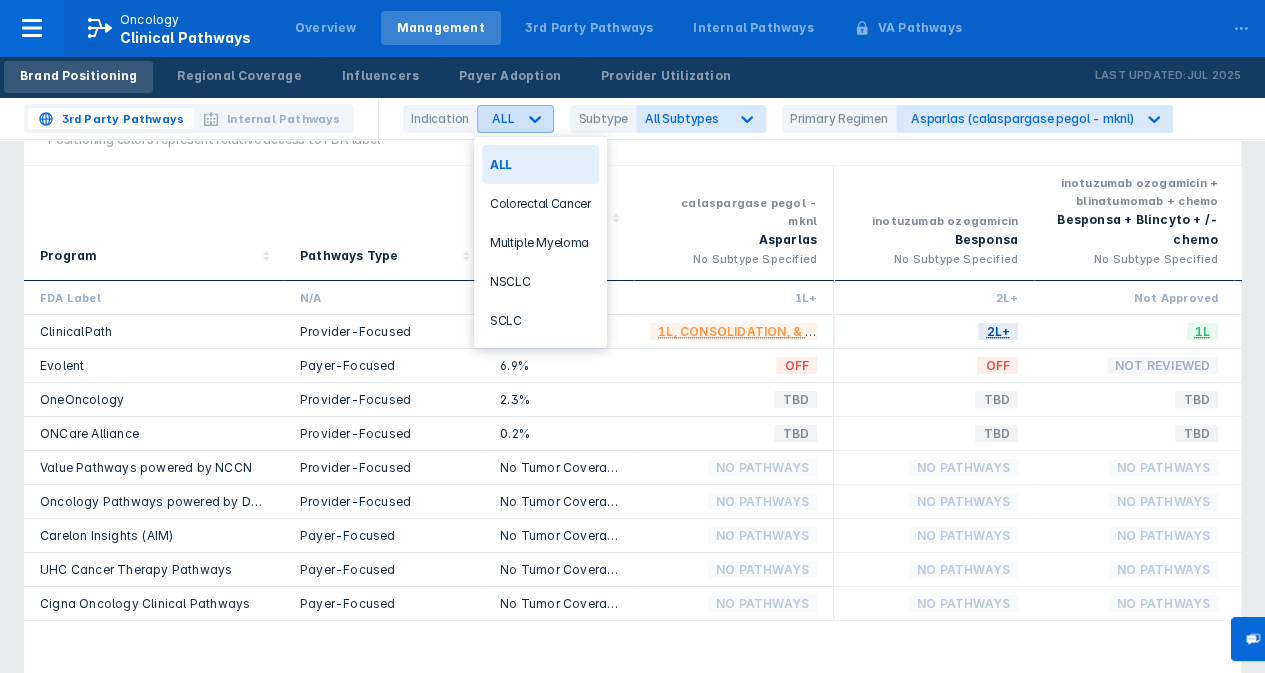 click at bounding box center [535, 119] 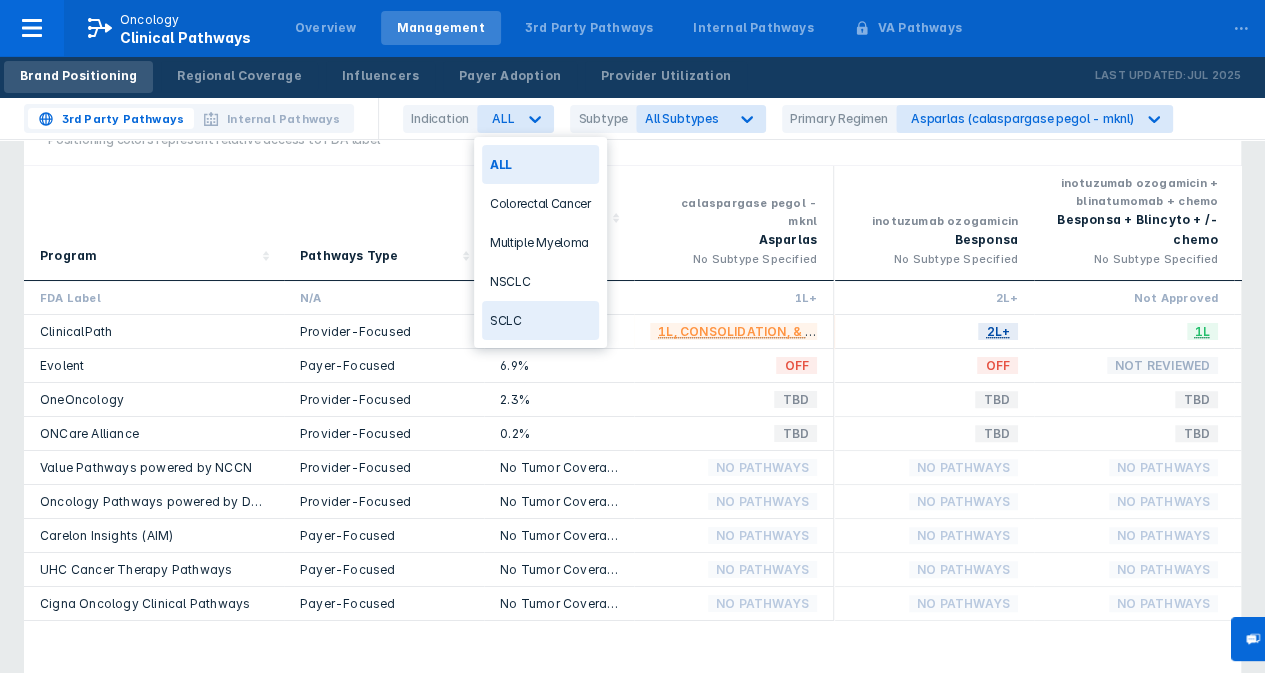 click on "SCLC" at bounding box center (540, 320) 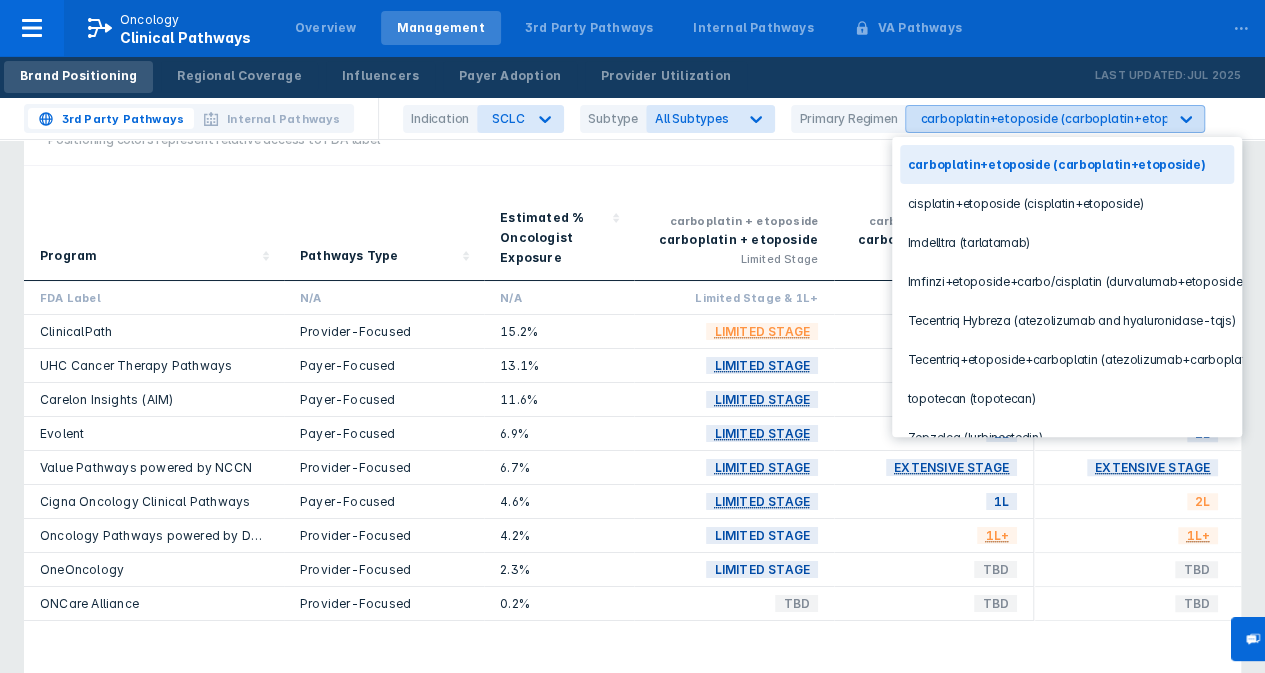 click on "carboplatin+etoposide (carboplatin+etoposide)" at bounding box center (502, 119) 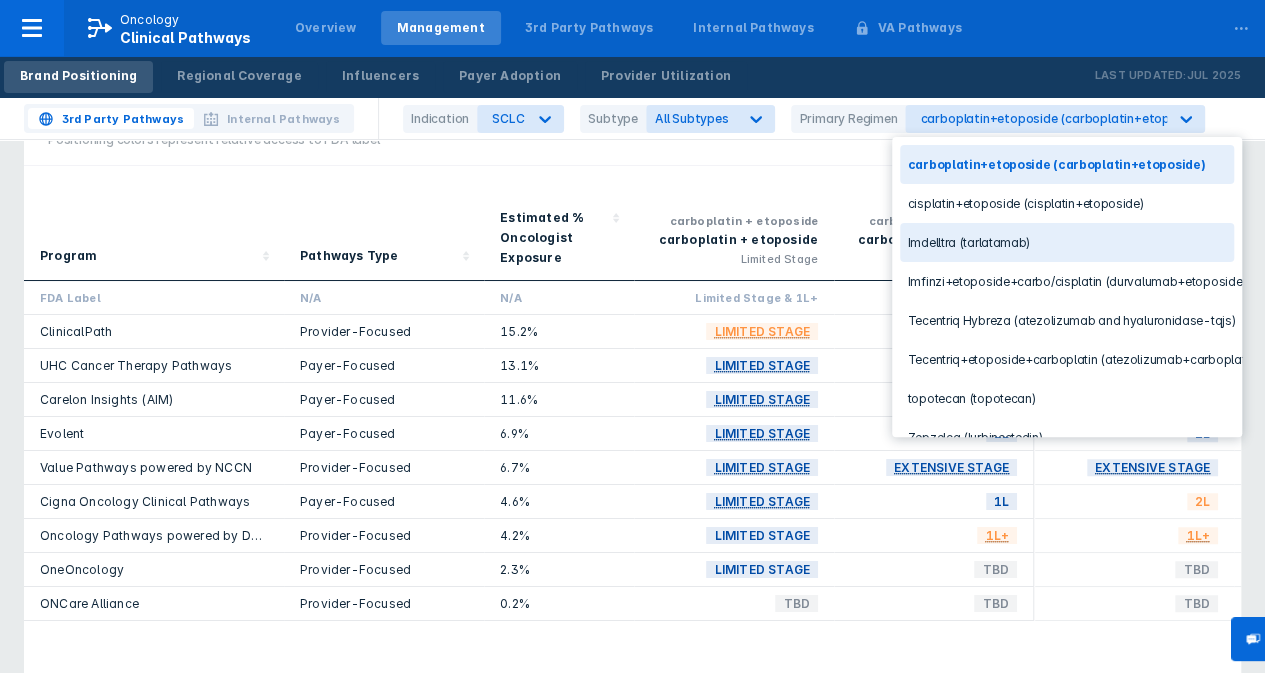 click on "Imdelltra (tarlatamab)" at bounding box center [1067, 242] 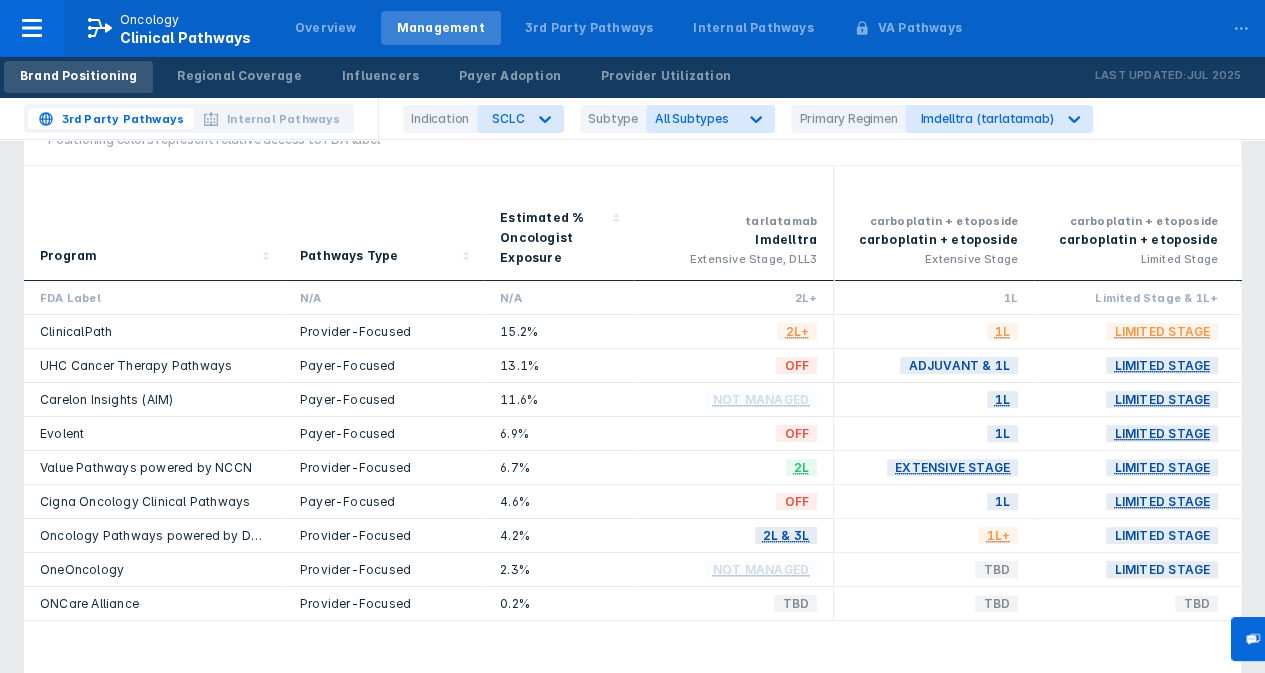 click on "OFF" at bounding box center (1397, 331) 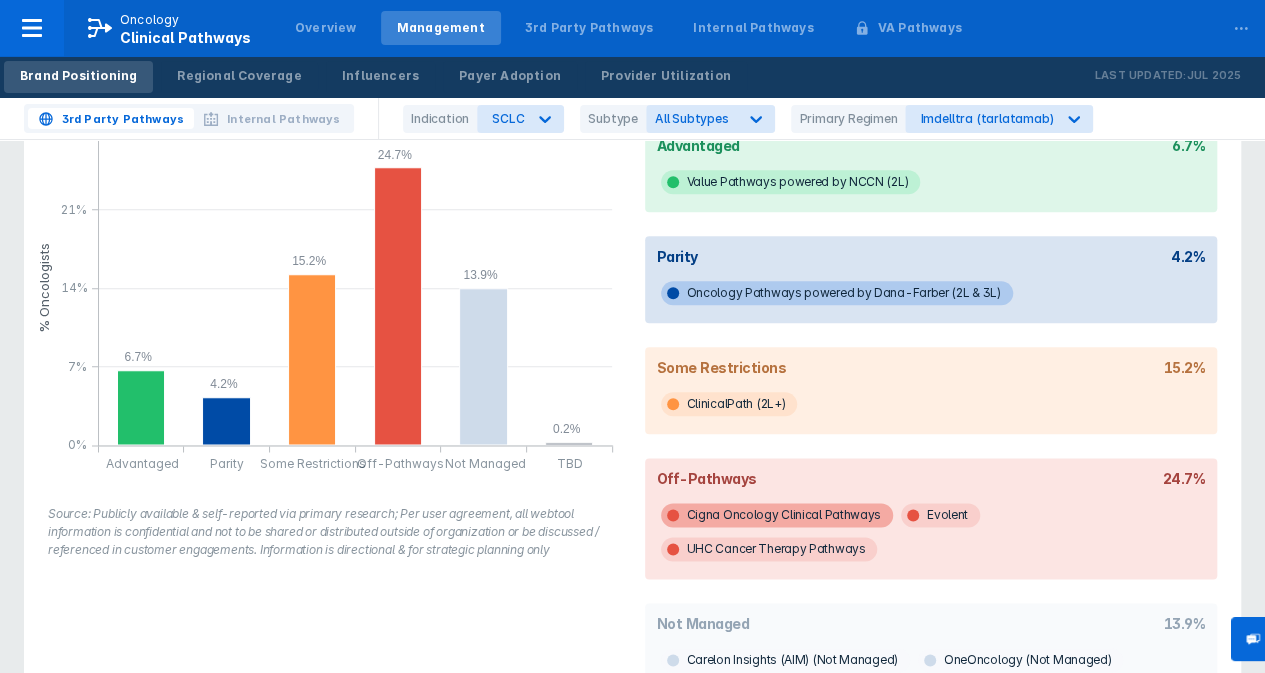 scroll, scrollTop: 977, scrollLeft: 0, axis: vertical 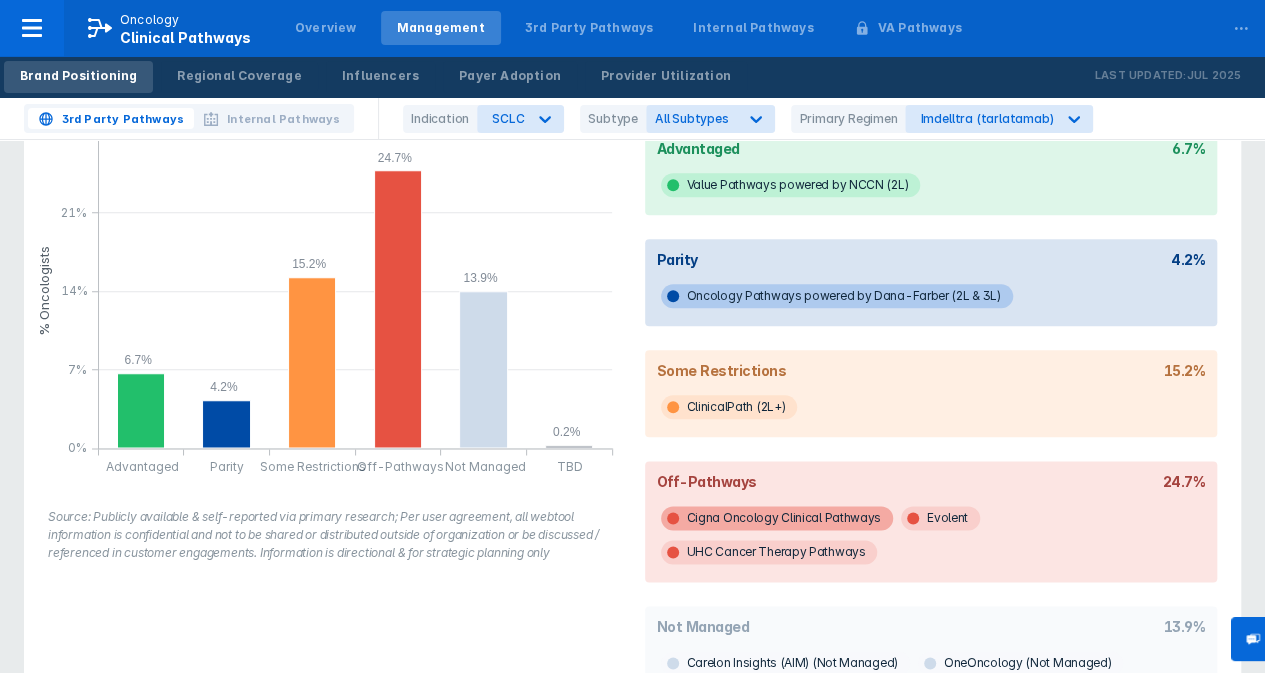 click on "Cigna Oncology Clinical Pathways" at bounding box center [777, 518] 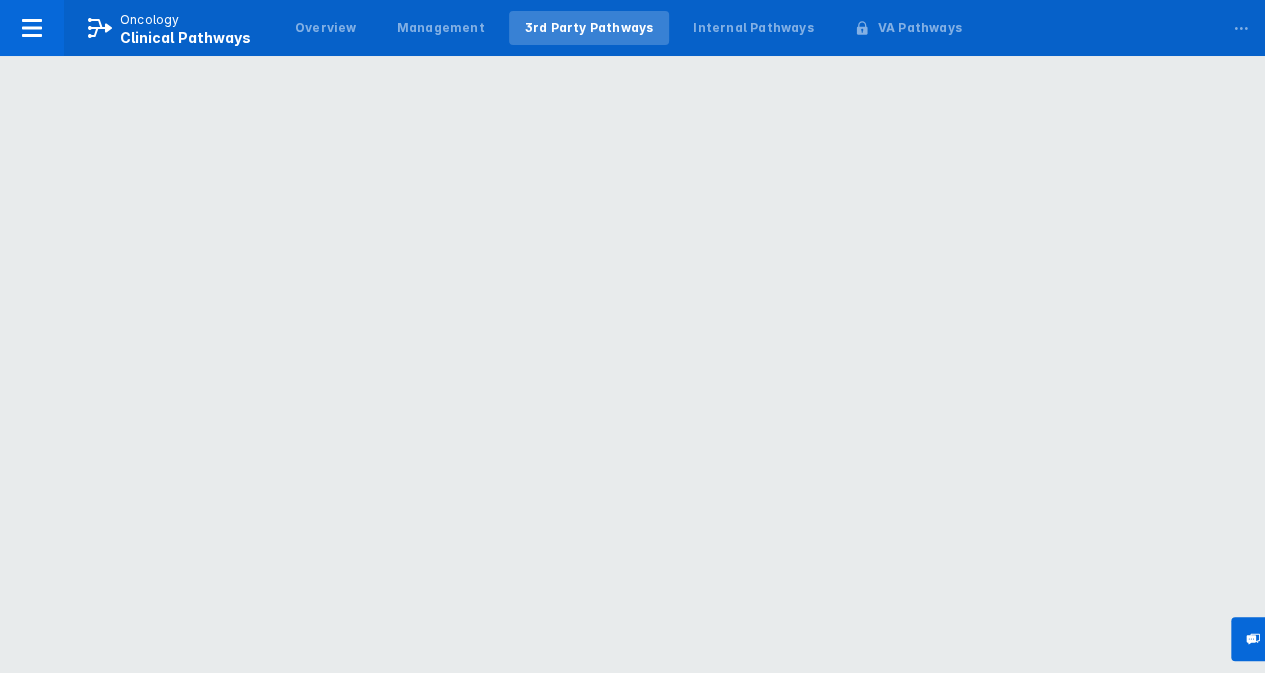 scroll, scrollTop: 0, scrollLeft: 0, axis: both 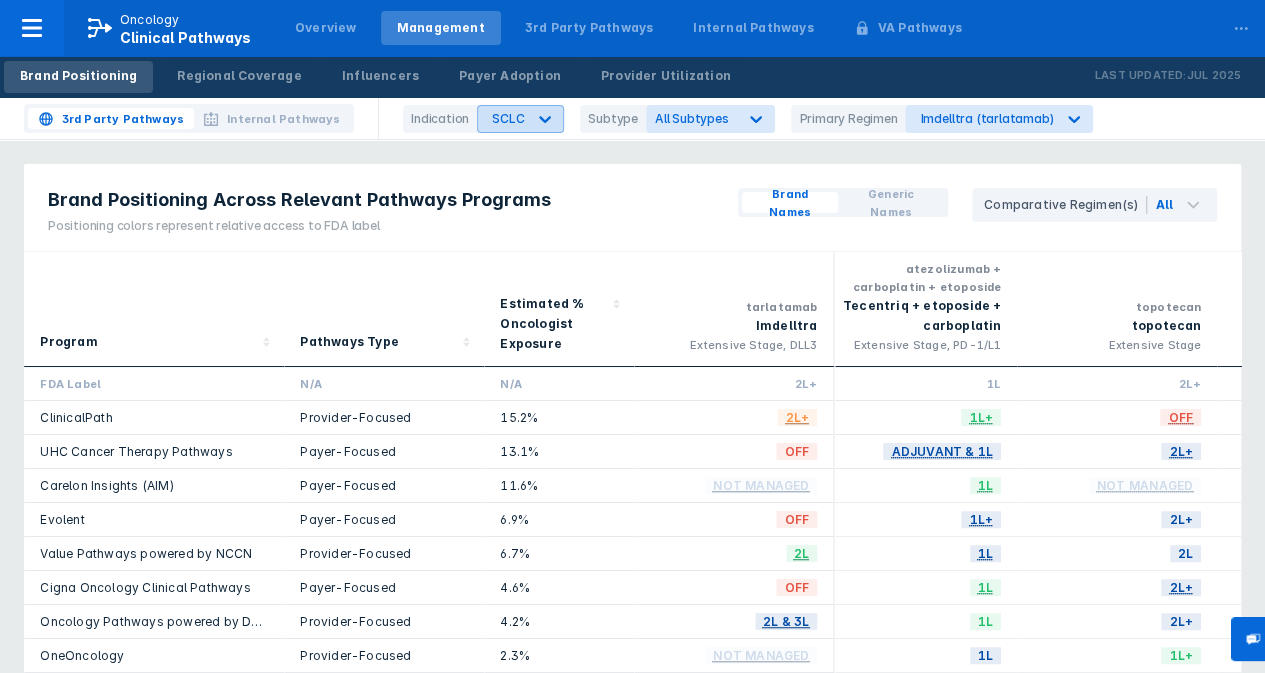 click at bounding box center (545, 119) 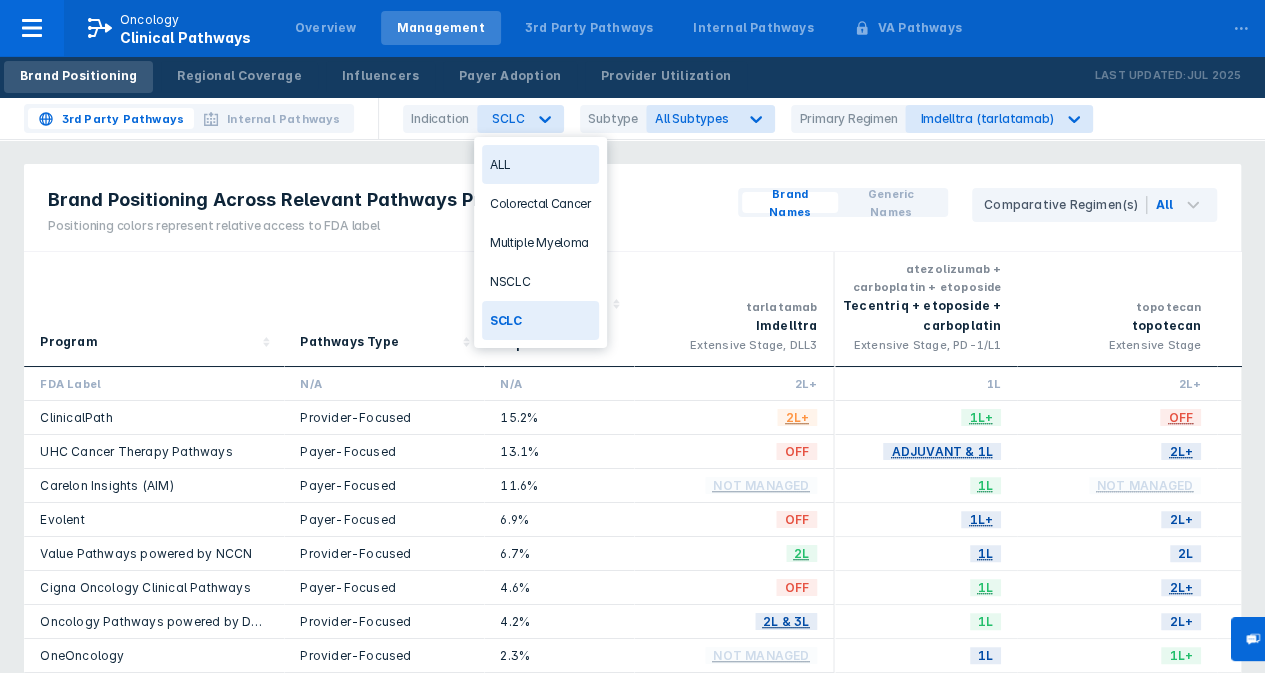 click on "ALL" at bounding box center (540, 164) 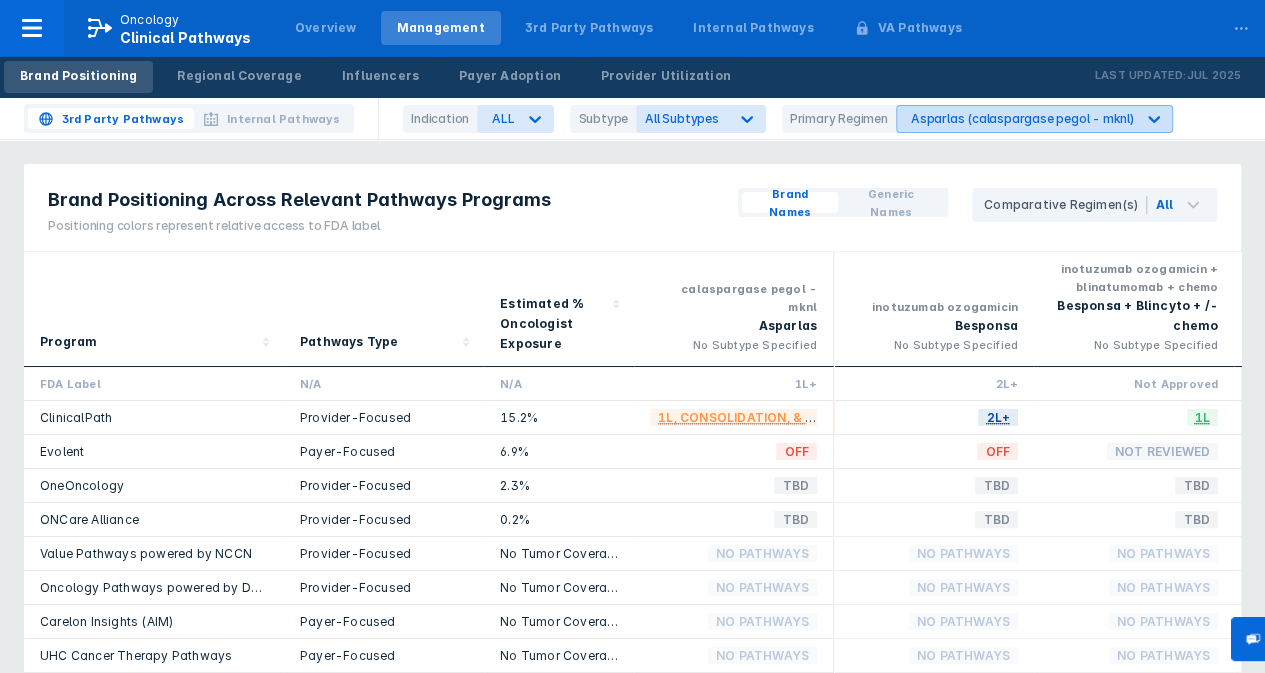 click on "Asparlas (calaspargase pegol - mknl)" at bounding box center (497, 119) 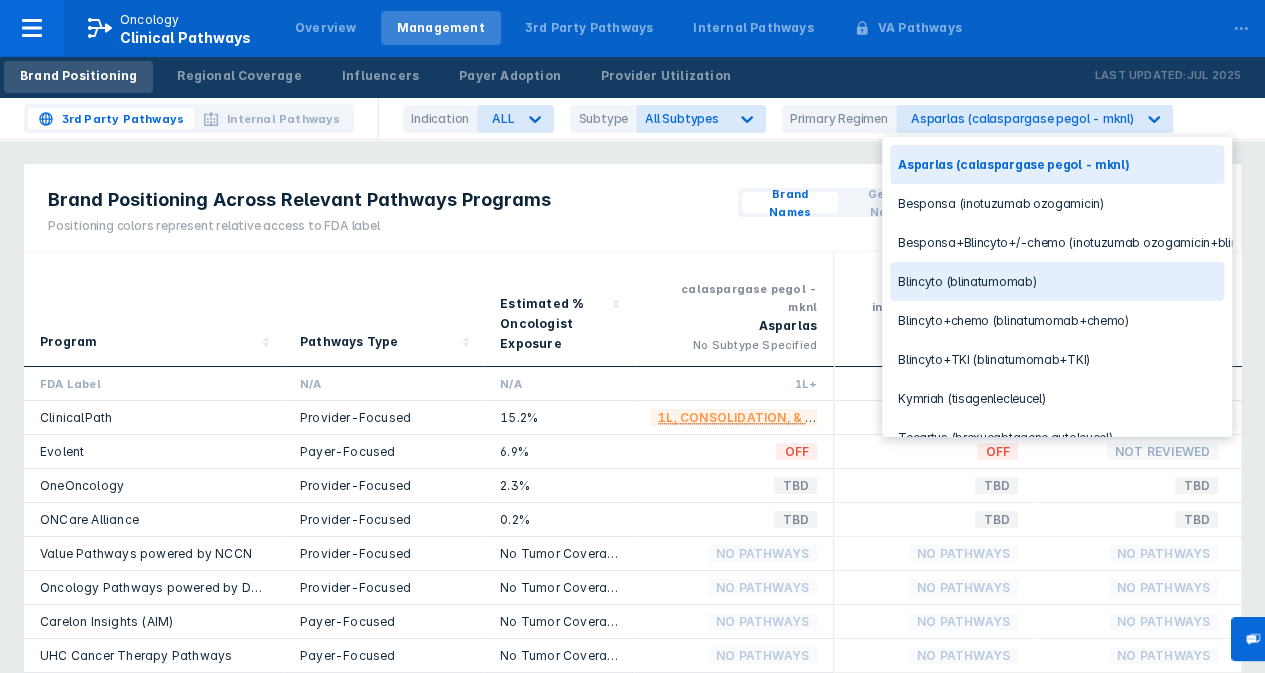 click on "Blincyto (blinatumomab)" at bounding box center [1057, 281] 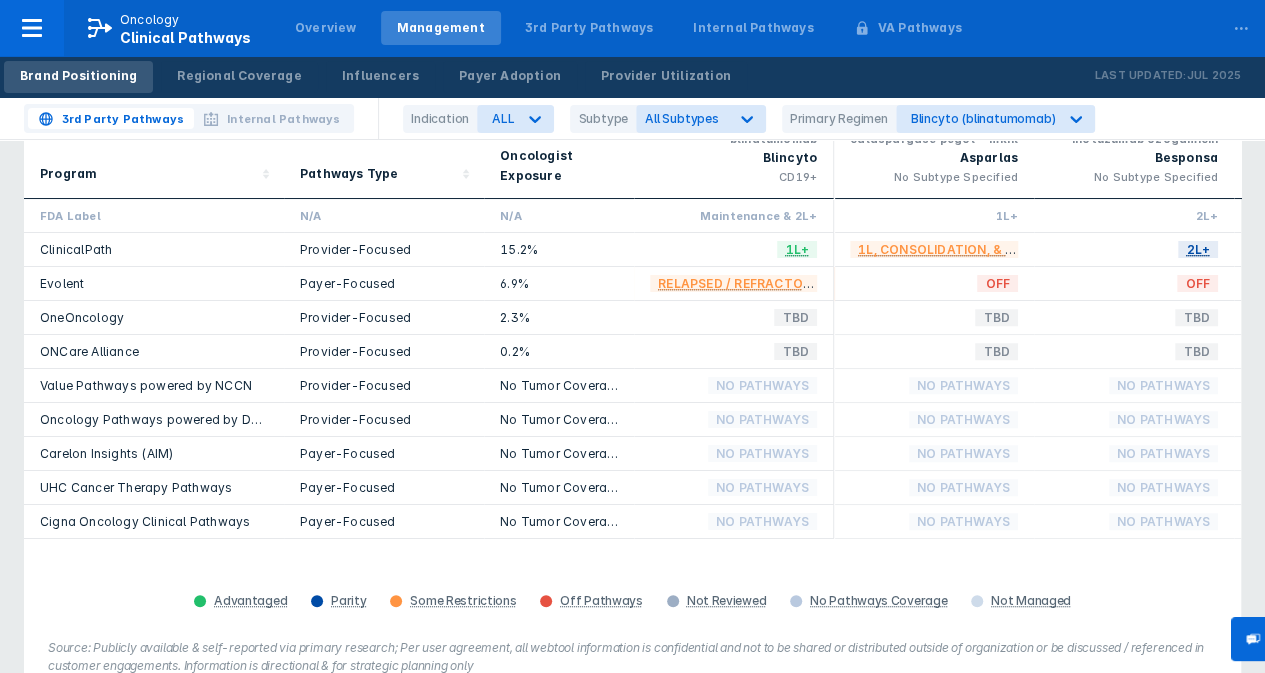 scroll, scrollTop: 106, scrollLeft: 0, axis: vertical 